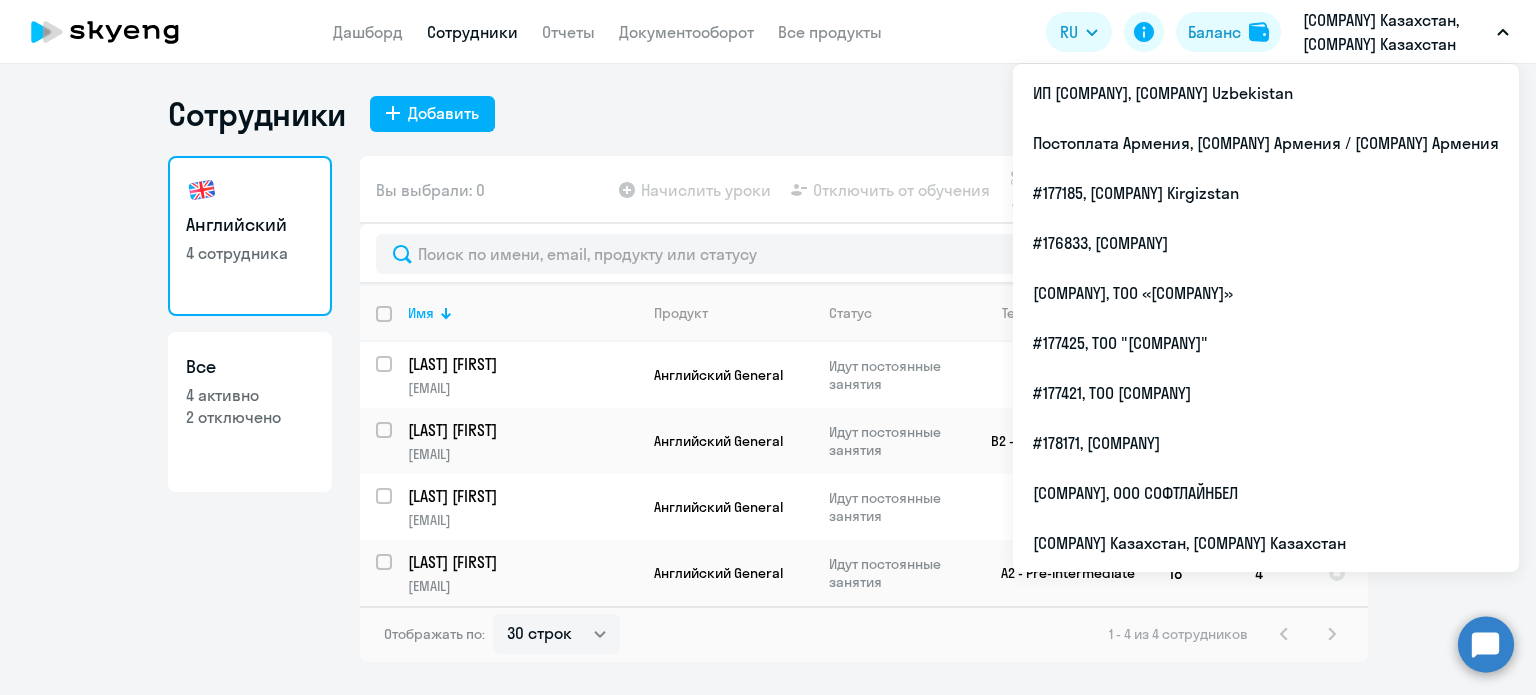 select on "30" 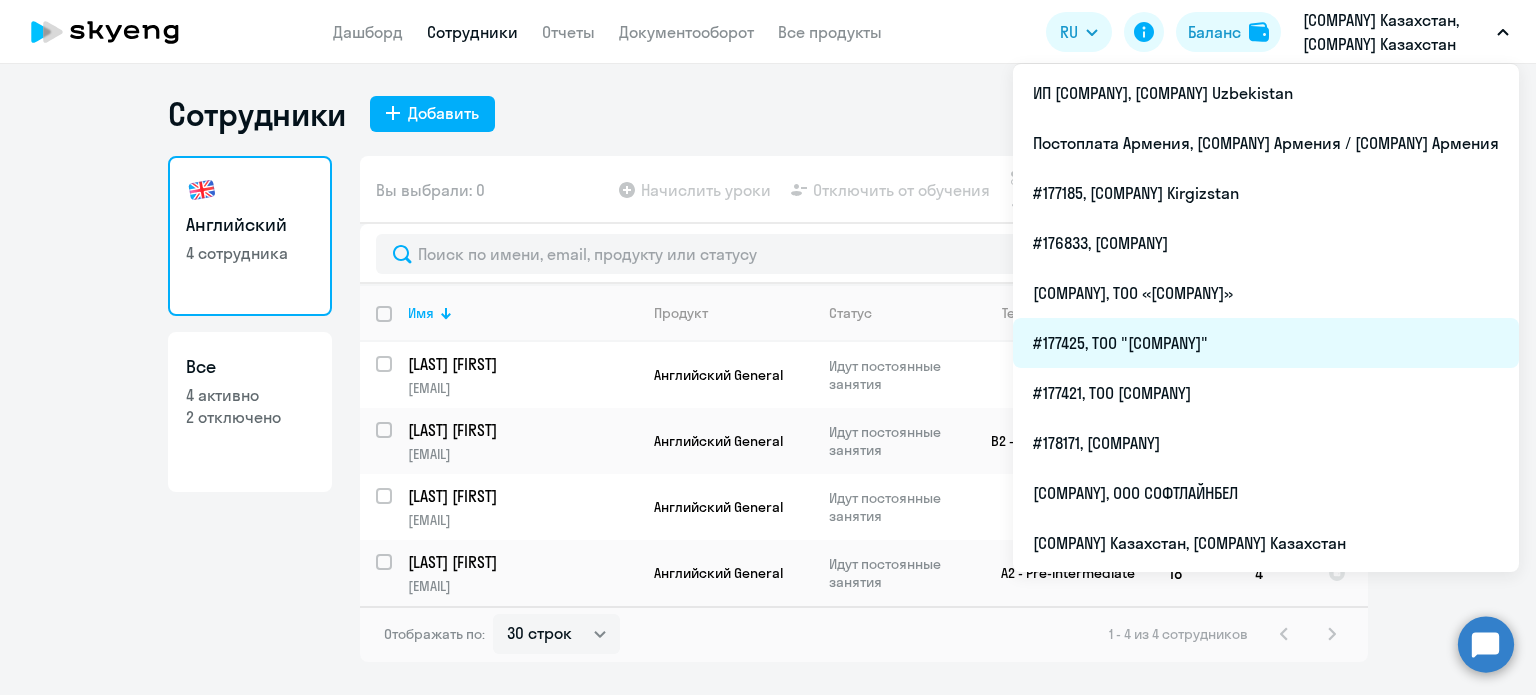 scroll, scrollTop: 0, scrollLeft: 0, axis: both 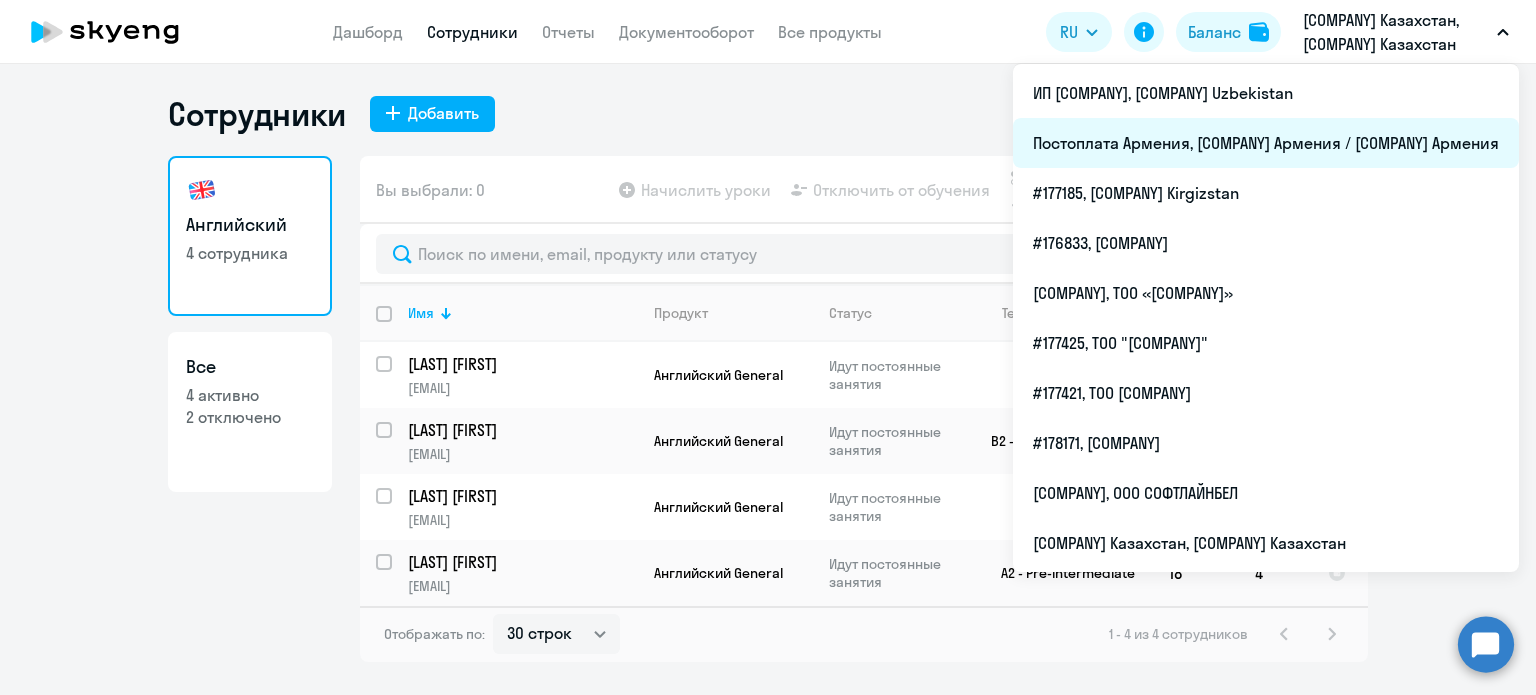 click on "Постоплата Армения, [COMPANY] Армения / [COMPANY] Армения" at bounding box center [1266, 143] 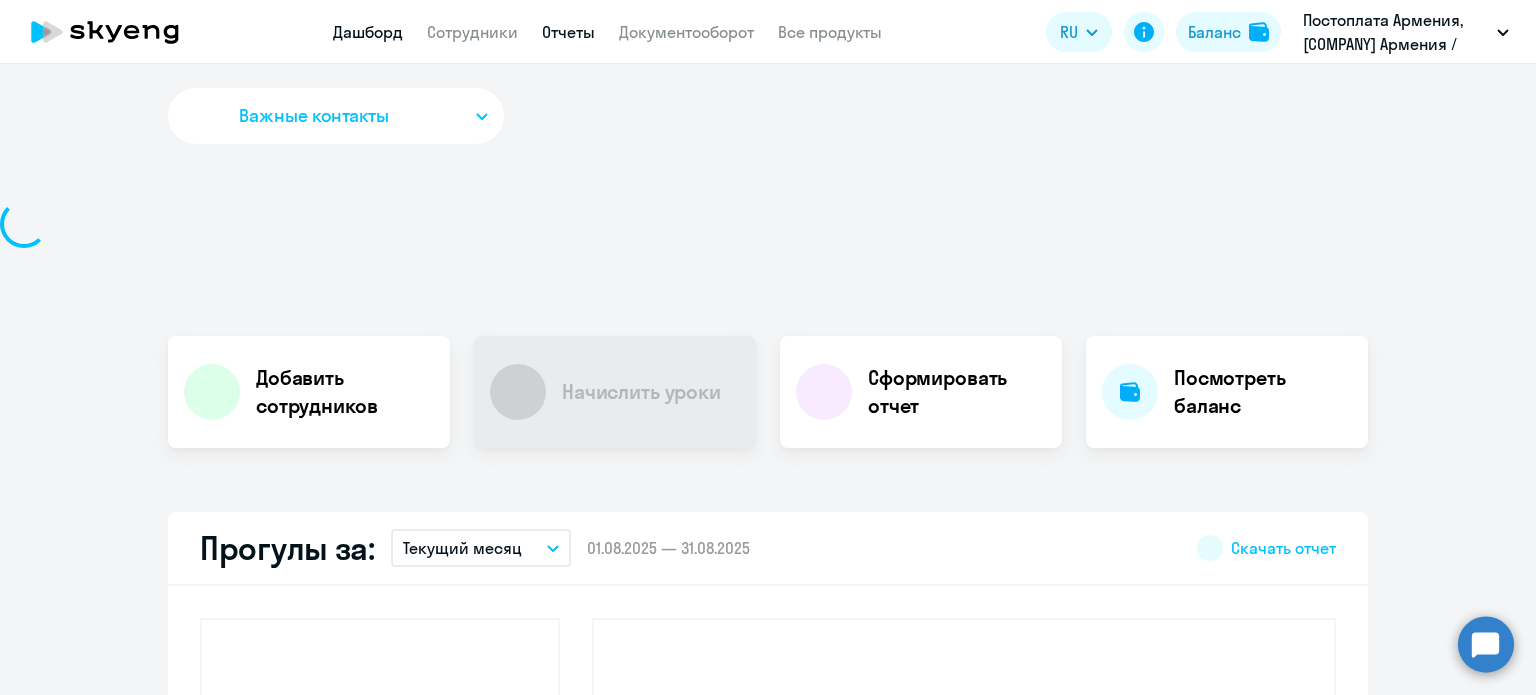click on "Отчеты" at bounding box center [568, 32] 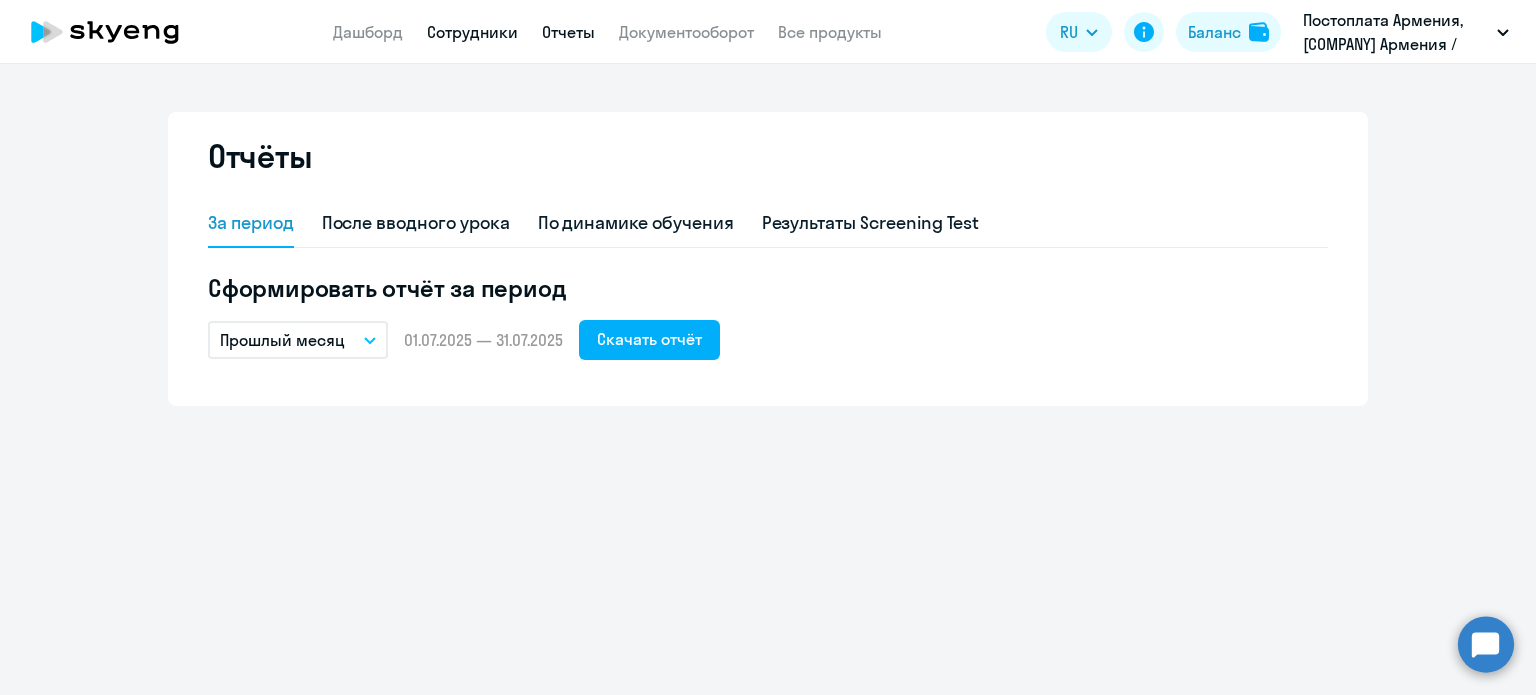 click on "Сотрудники" at bounding box center (472, 32) 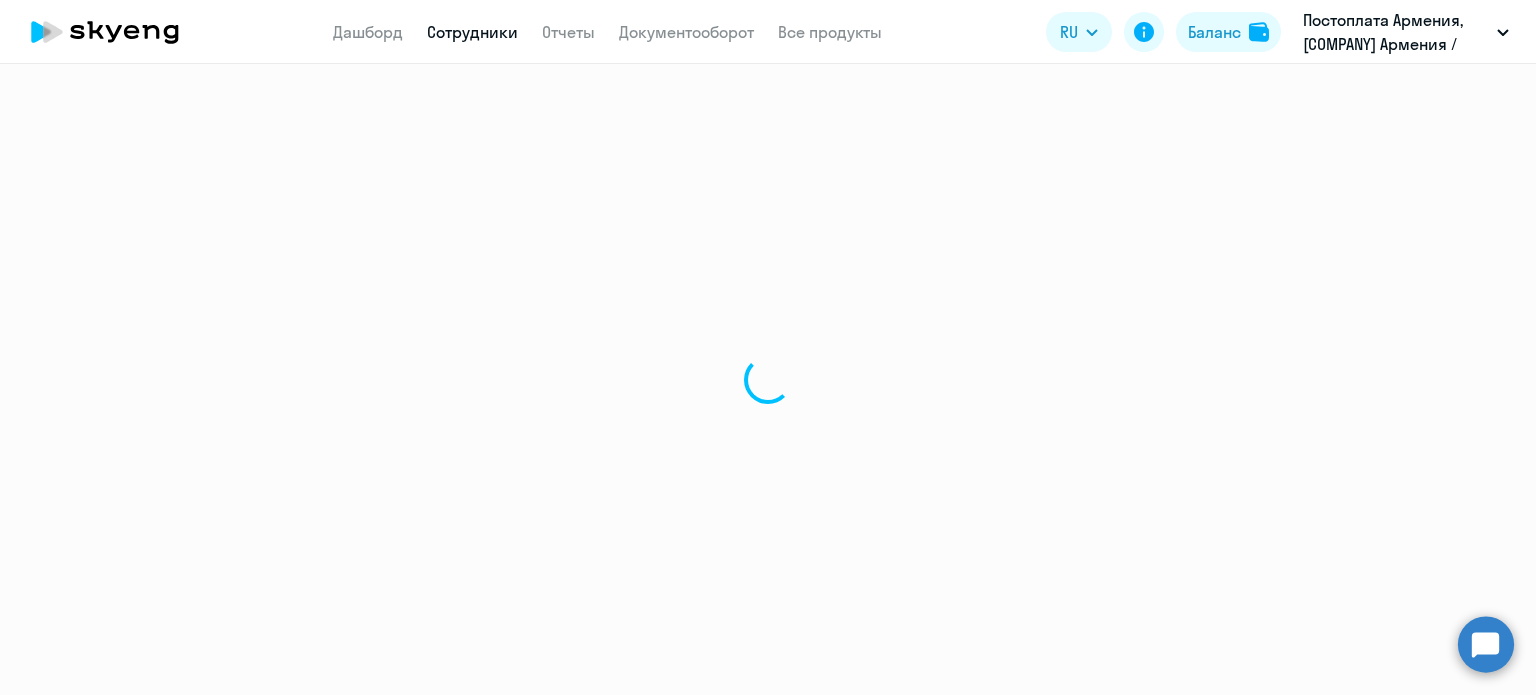 select on "30" 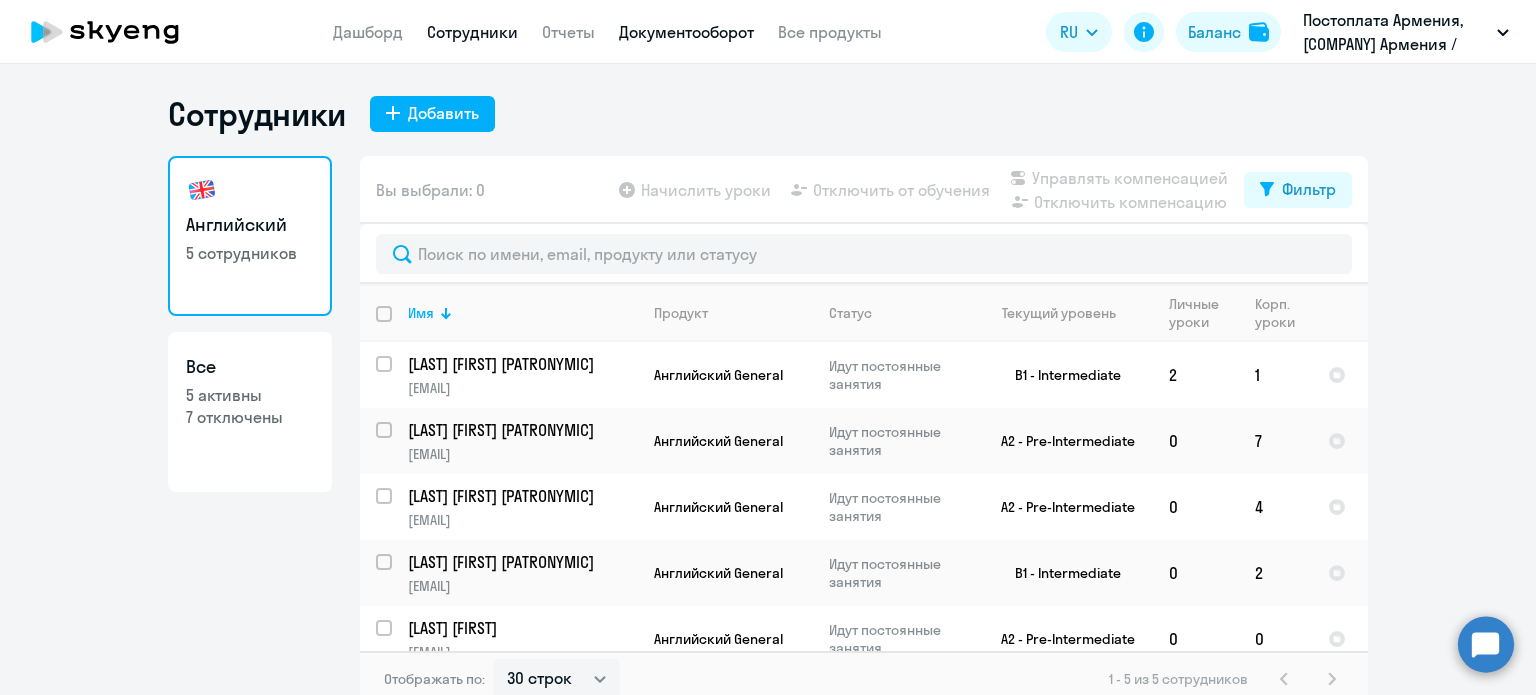 click on "Документооборот" at bounding box center (686, 32) 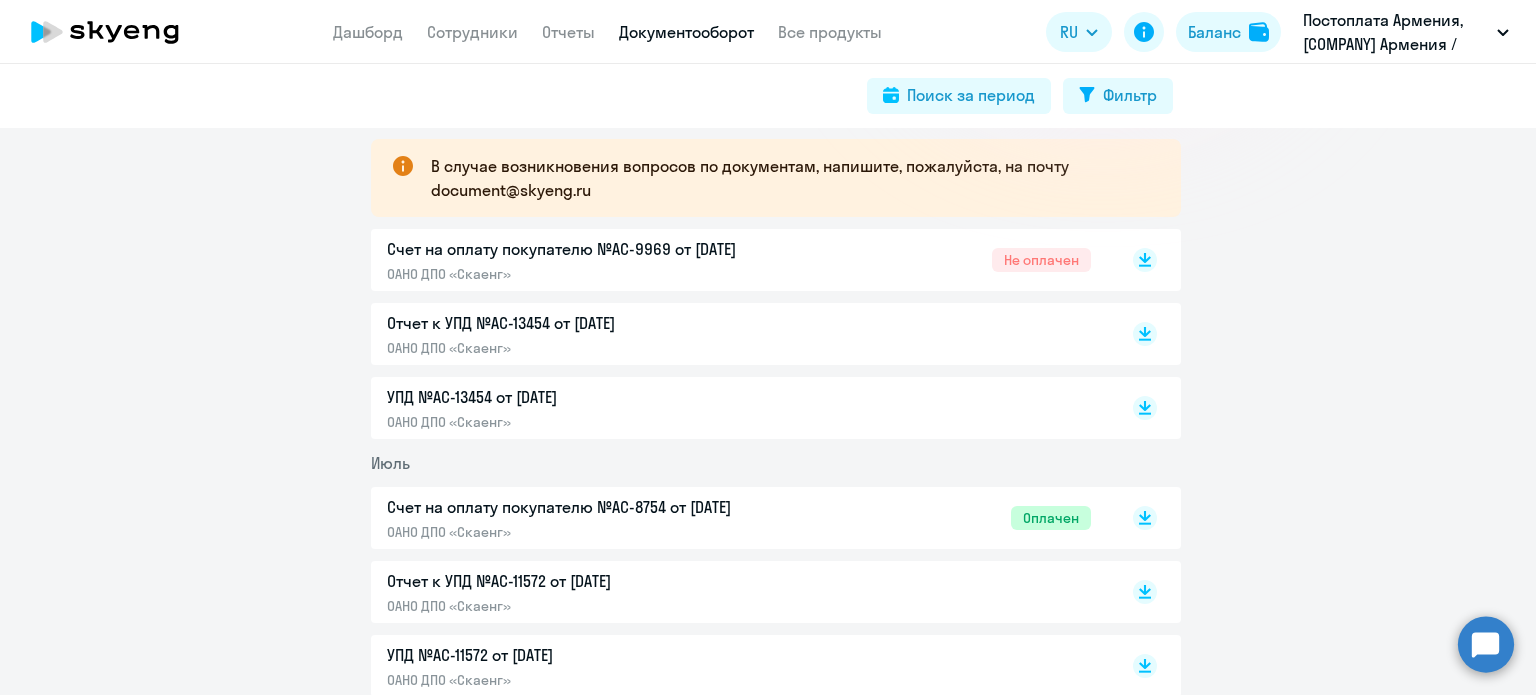 scroll, scrollTop: 400, scrollLeft: 0, axis: vertical 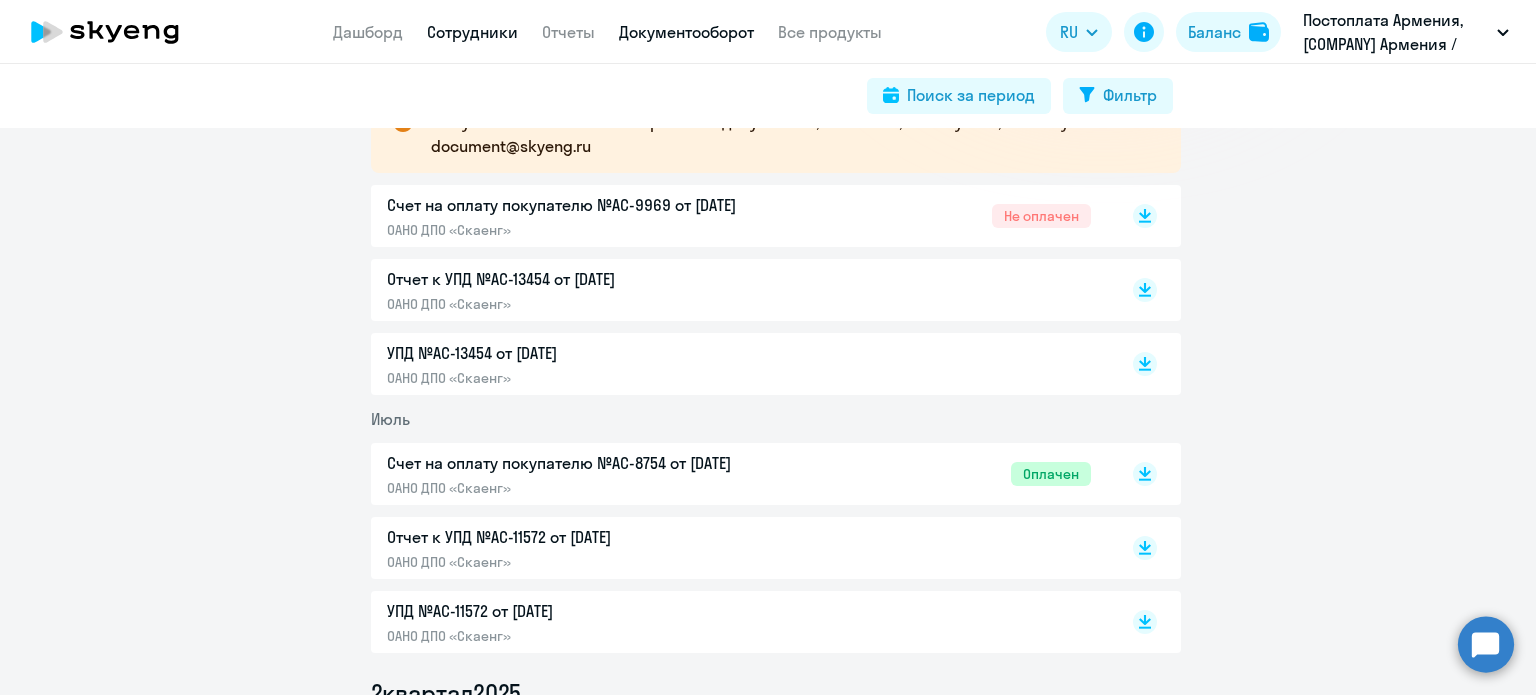 click on "Сотрудники" at bounding box center [472, 32] 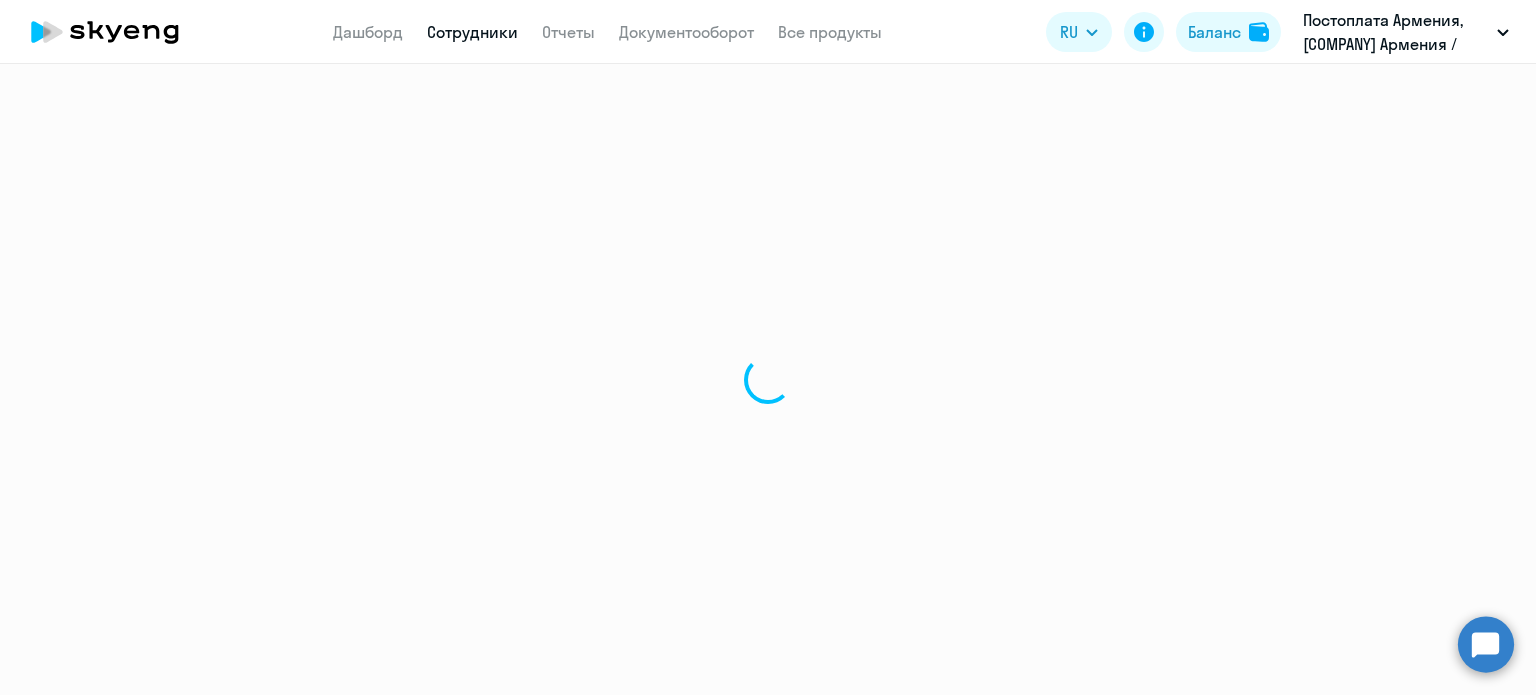 select on "30" 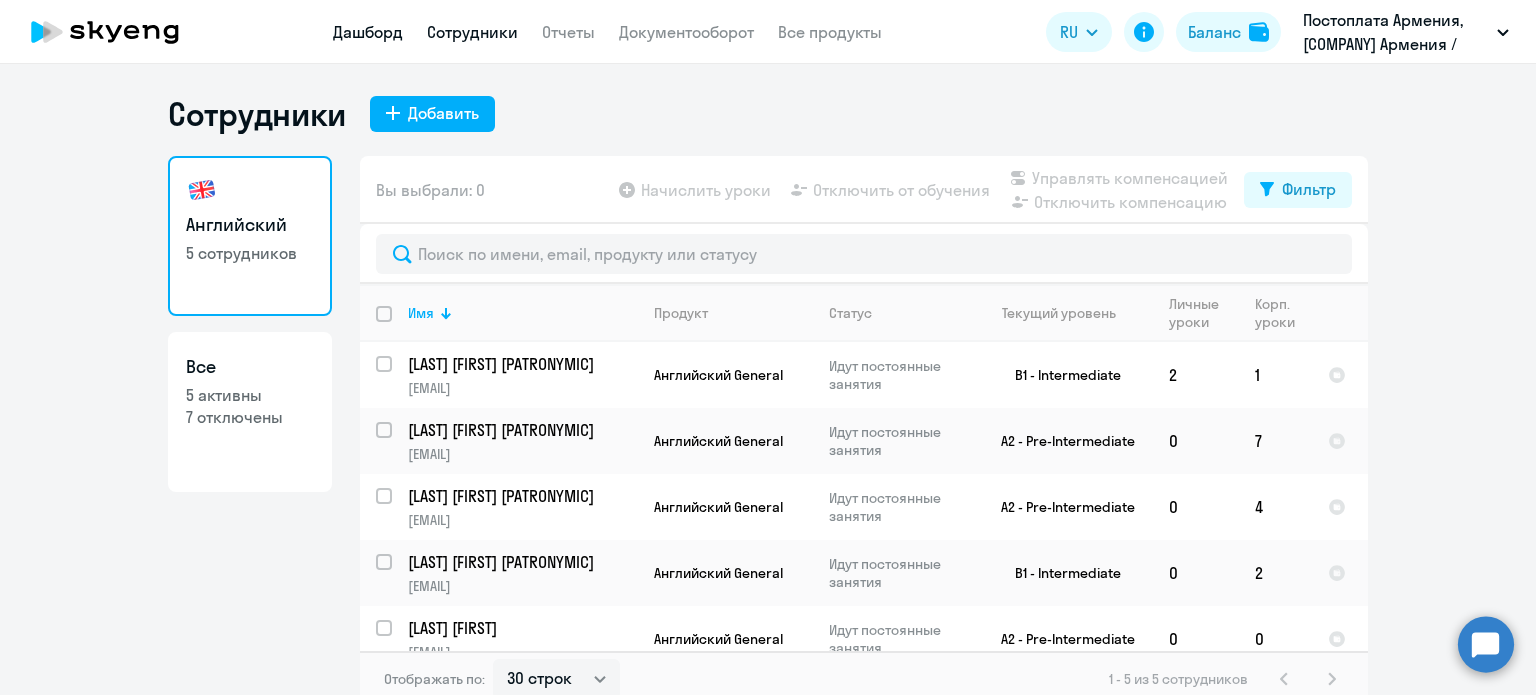 click on "Дашборд" at bounding box center (368, 32) 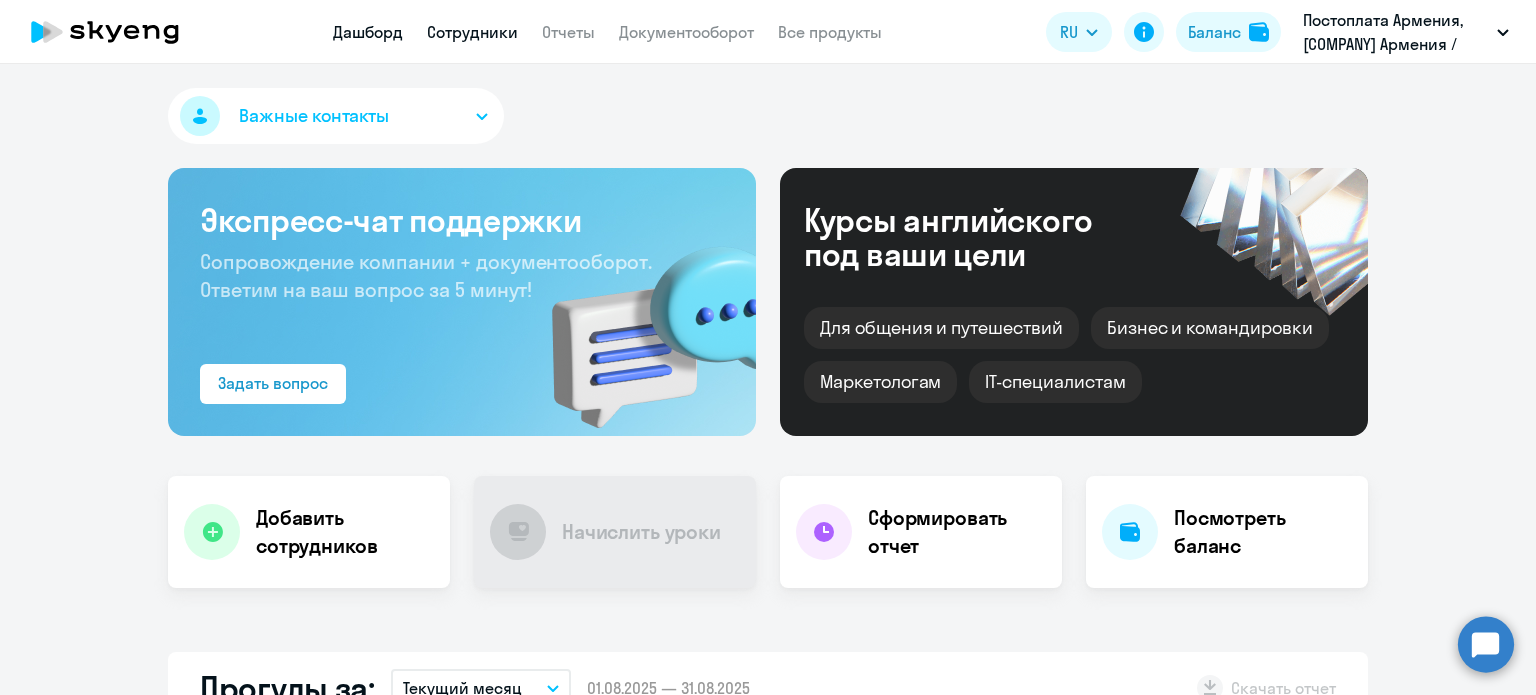 click on "Сотрудники" at bounding box center [472, 32] 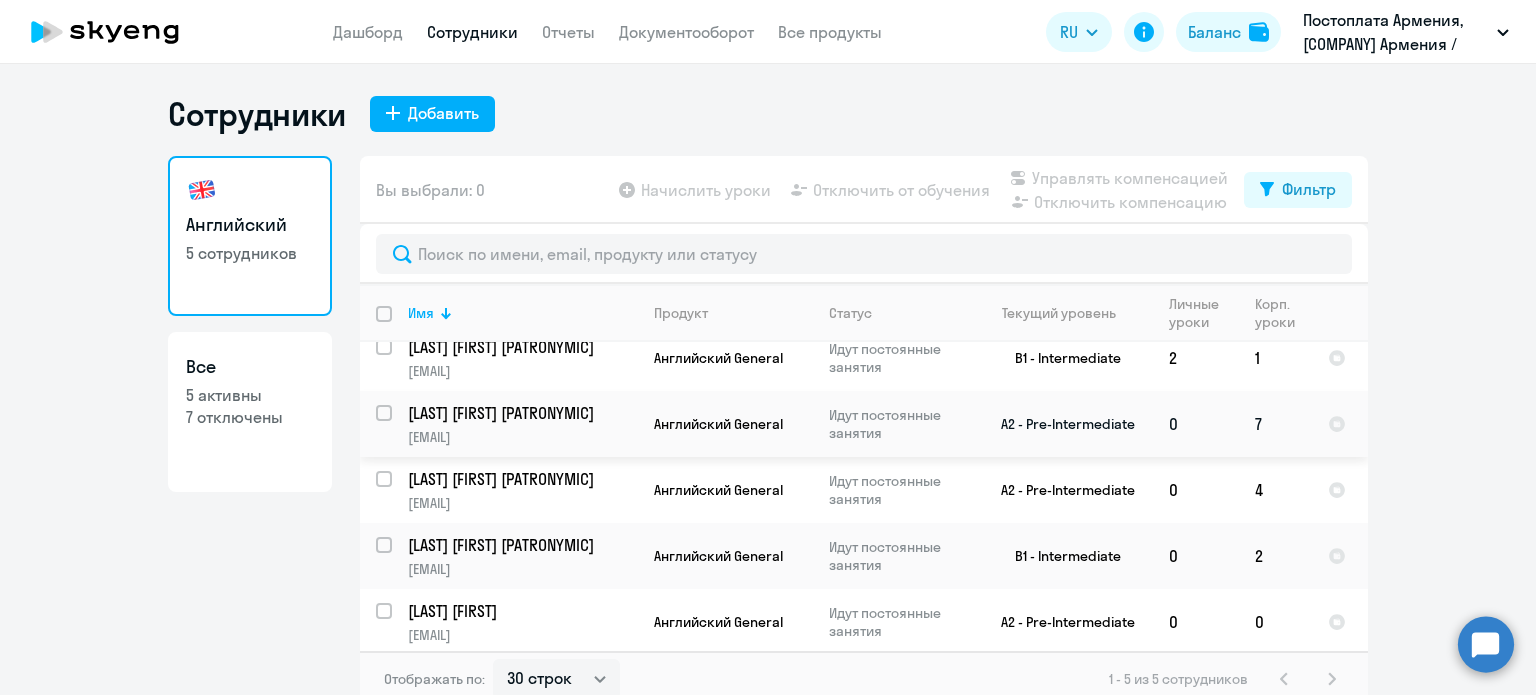 scroll, scrollTop: 23, scrollLeft: 0, axis: vertical 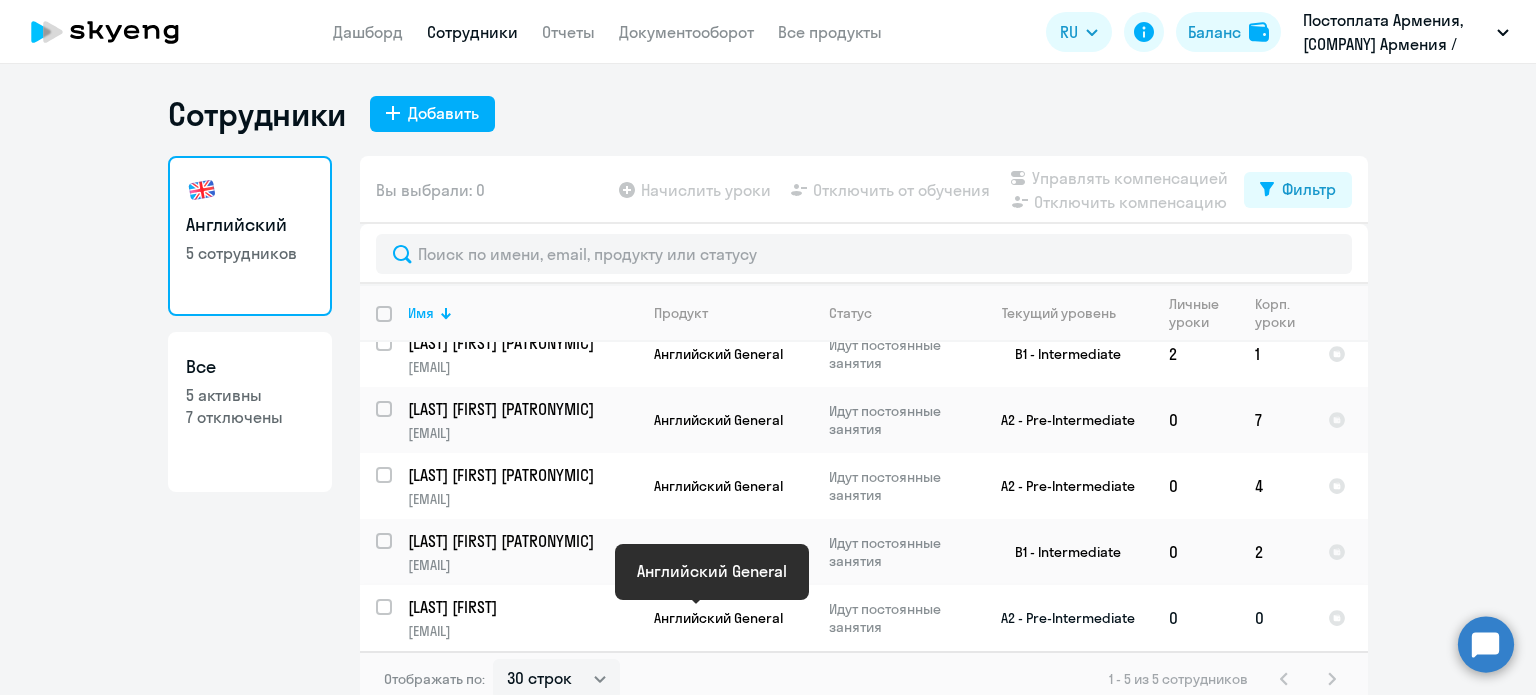 click on "Английский General" 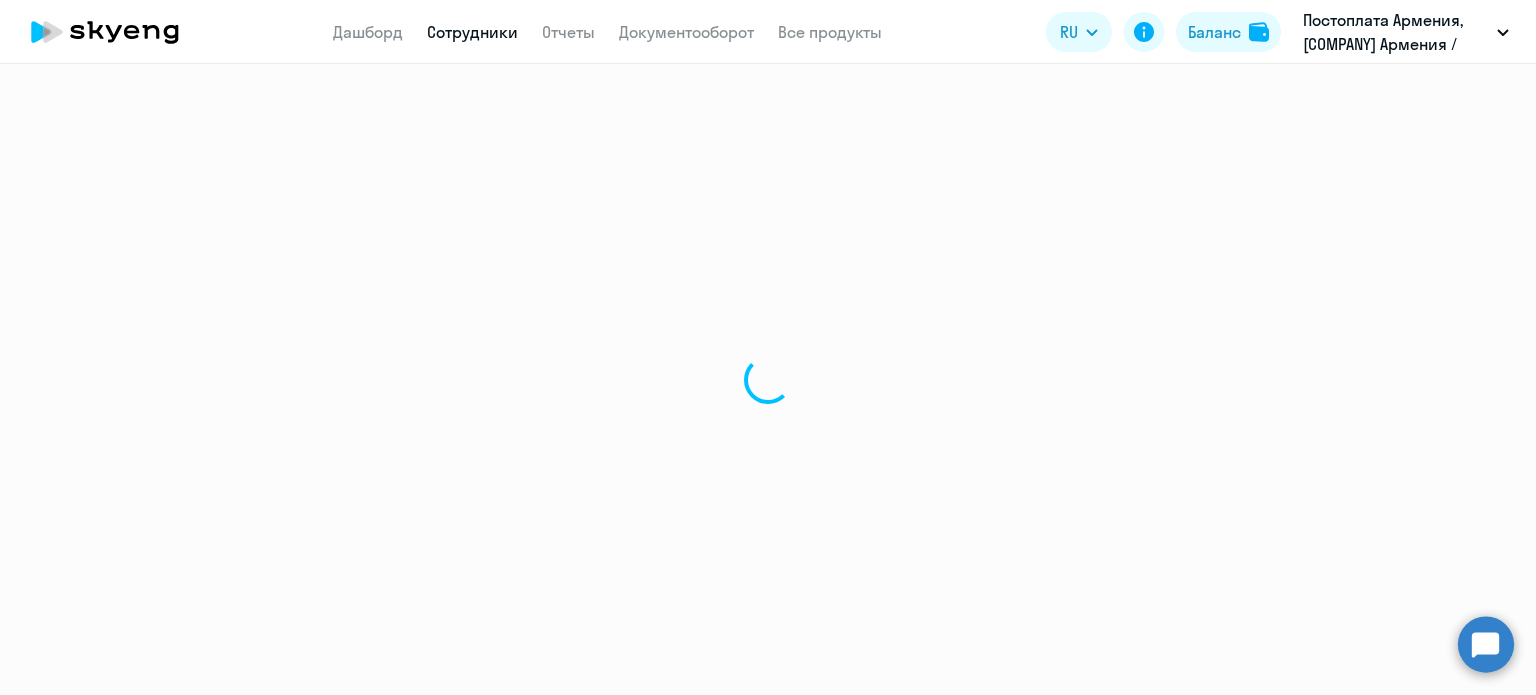 select on "english" 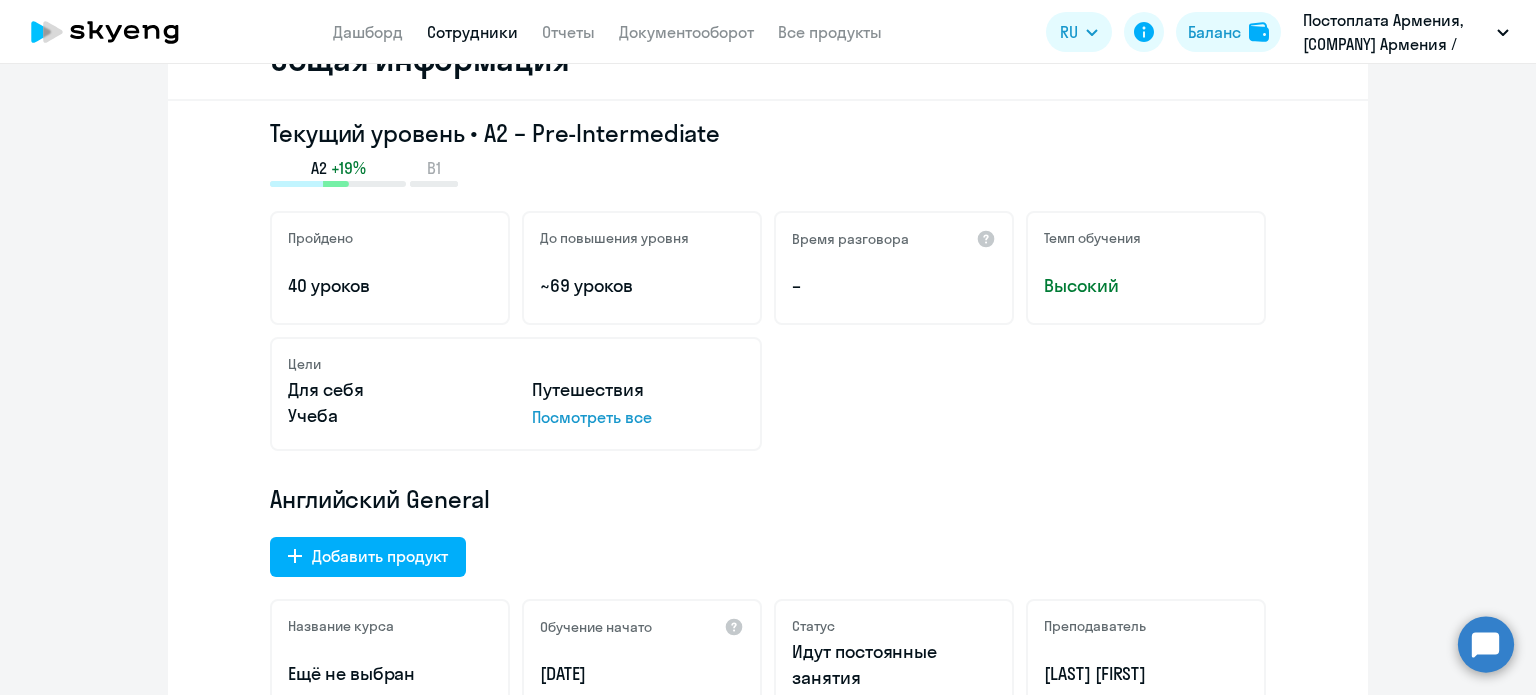 scroll, scrollTop: 0, scrollLeft: 0, axis: both 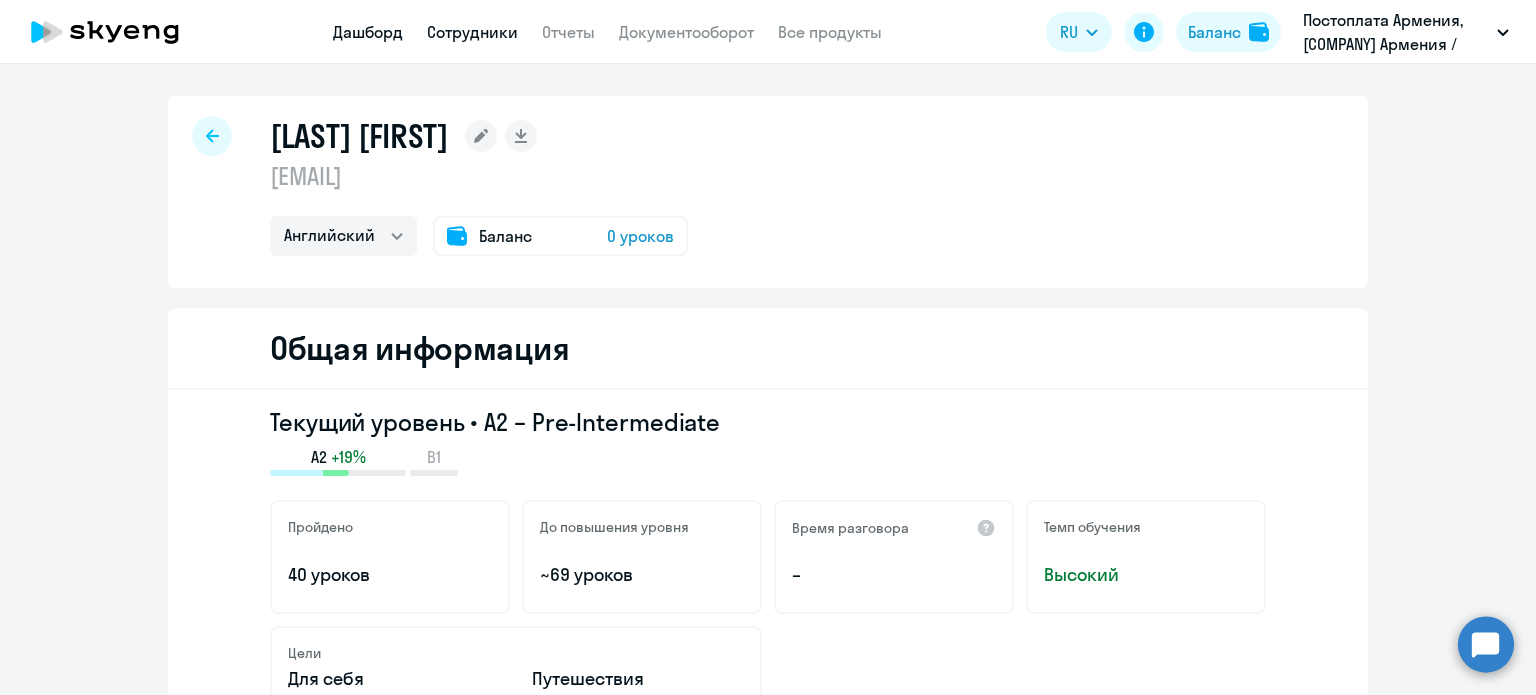 click on "Дашборд" at bounding box center (368, 32) 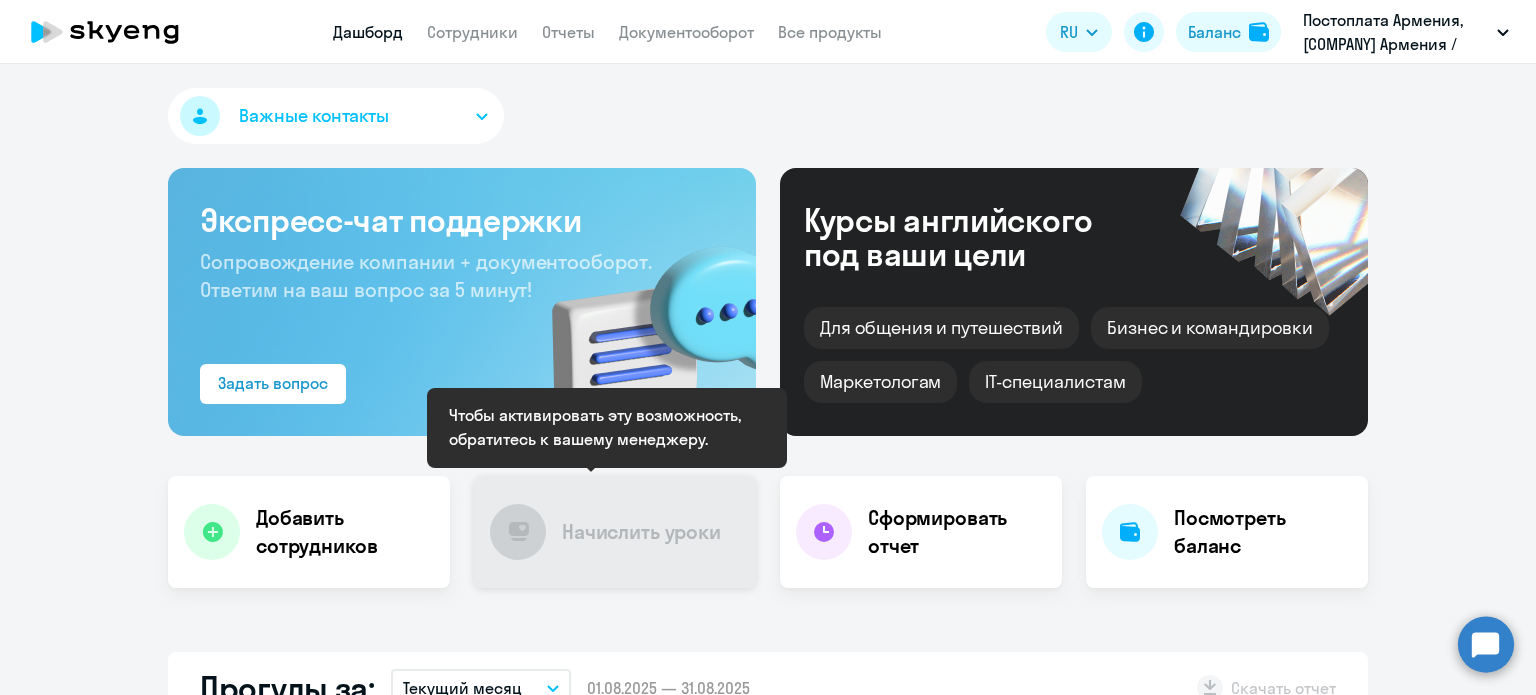 click on "Начислить уроки" 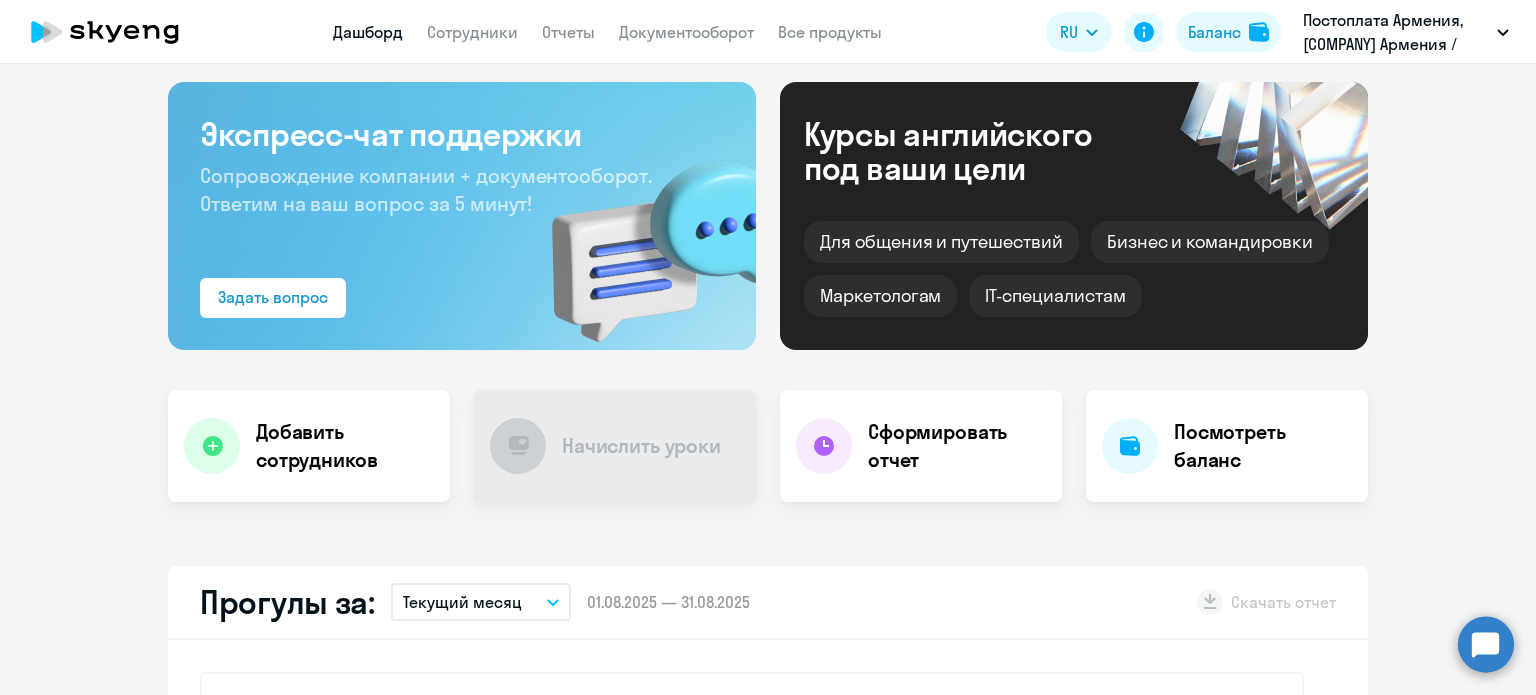 scroll, scrollTop: 0, scrollLeft: 0, axis: both 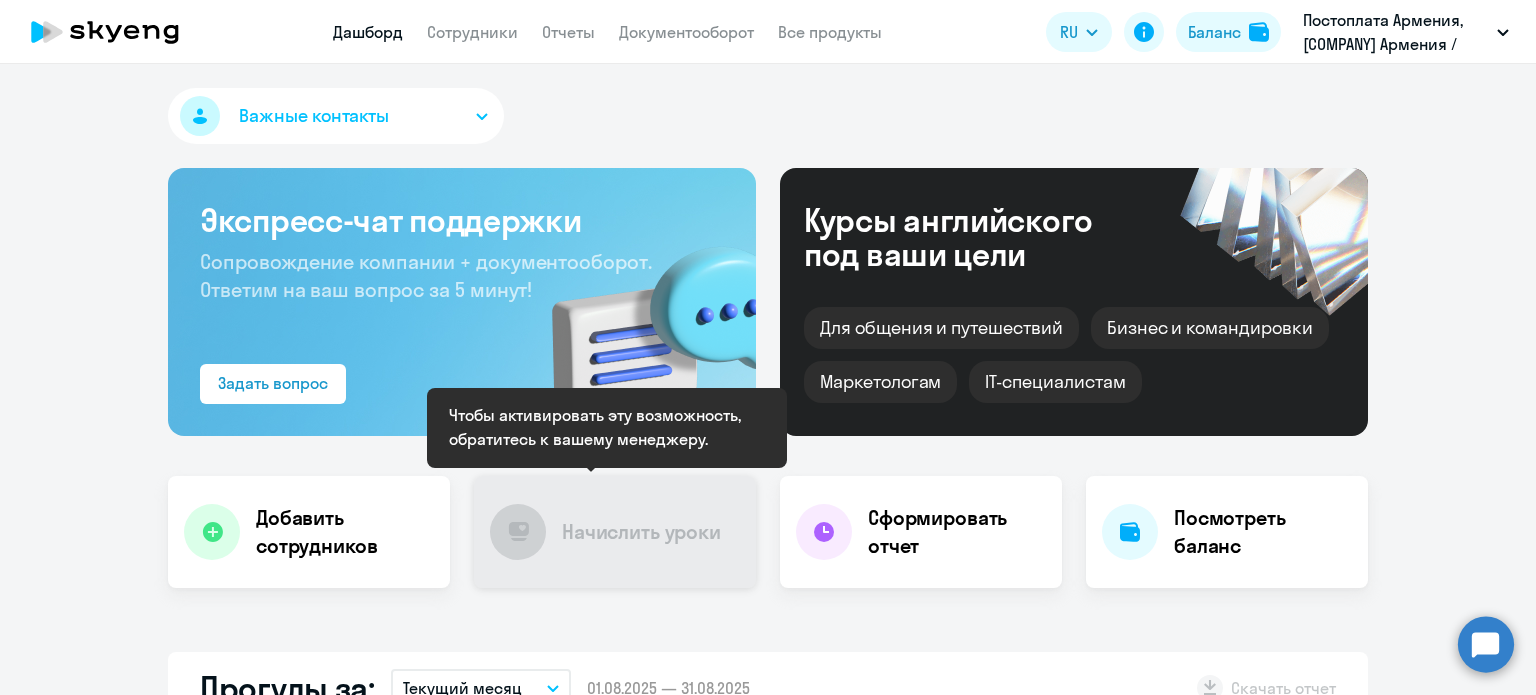 click on "Начислить уроки" 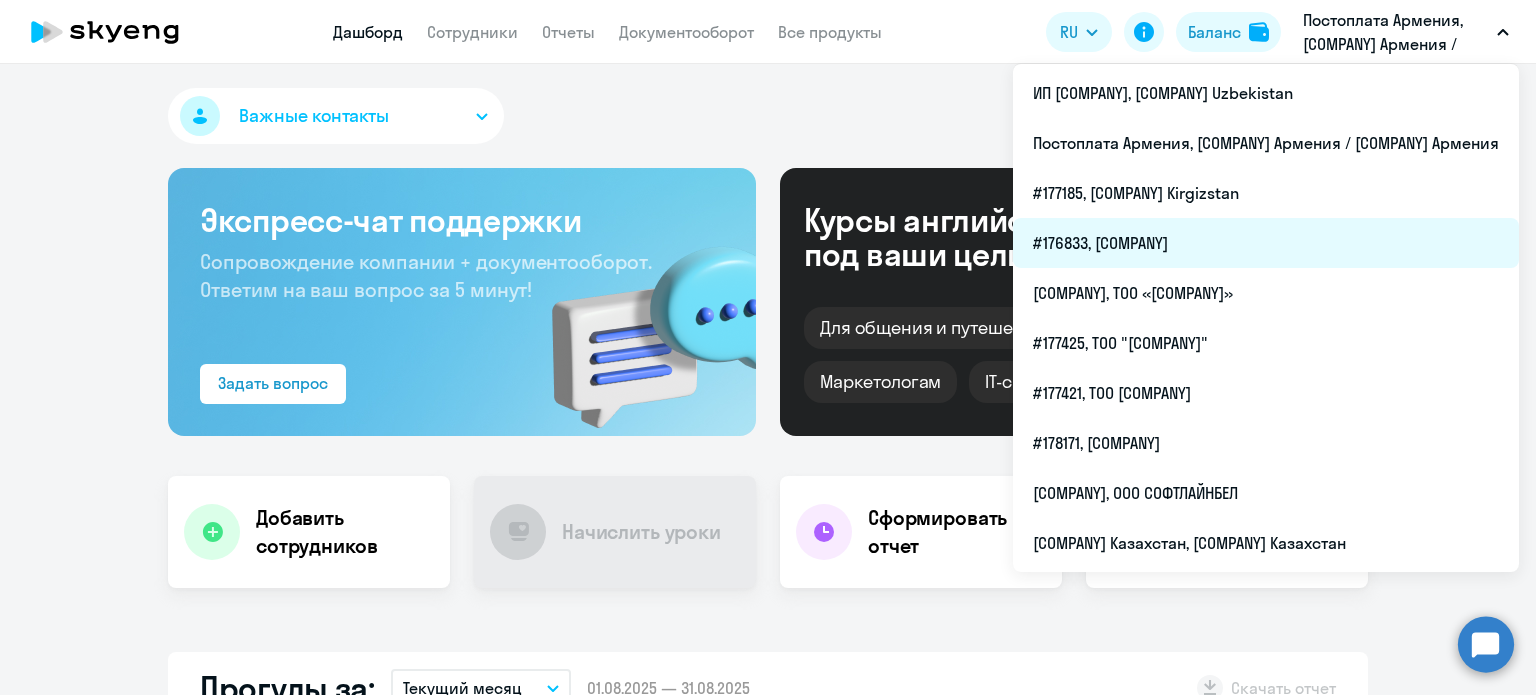 click on "#176833, [COMPANY]" at bounding box center (1266, 243) 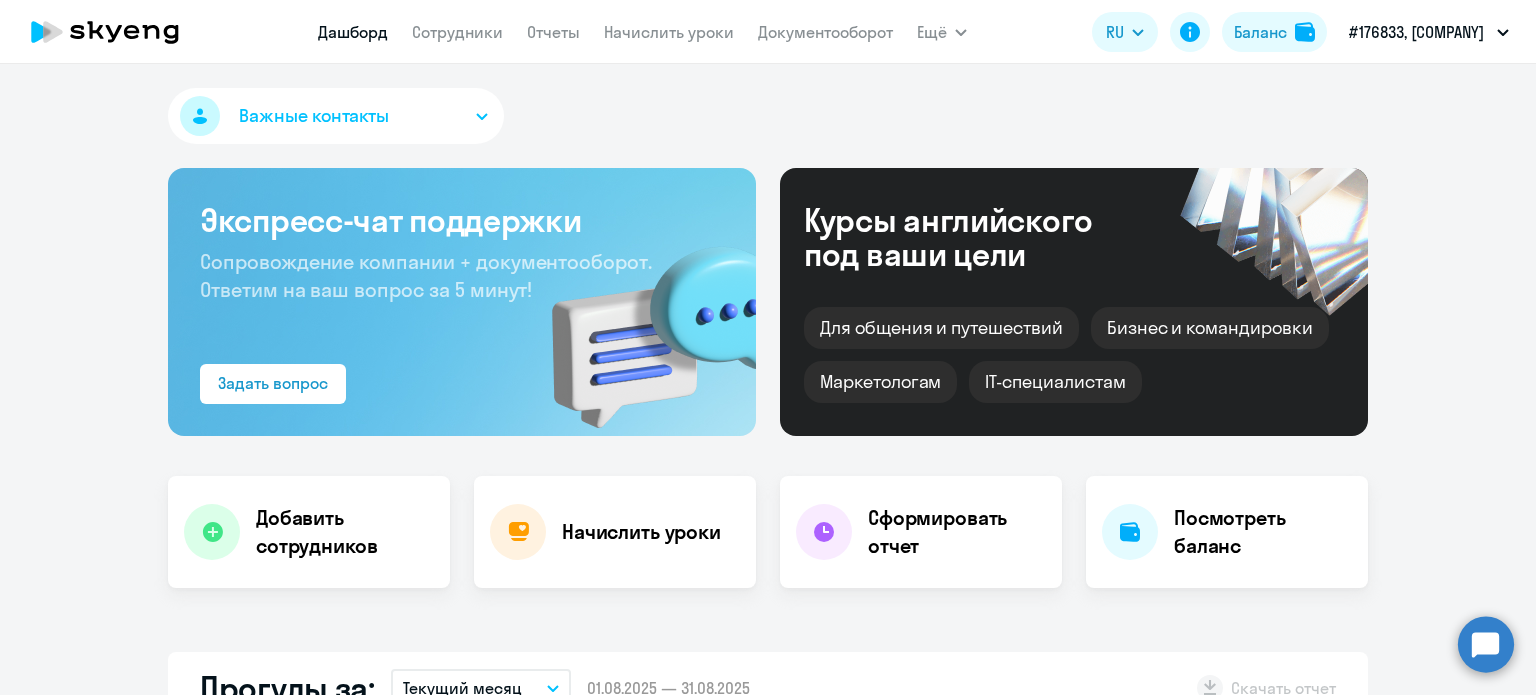 select on "30" 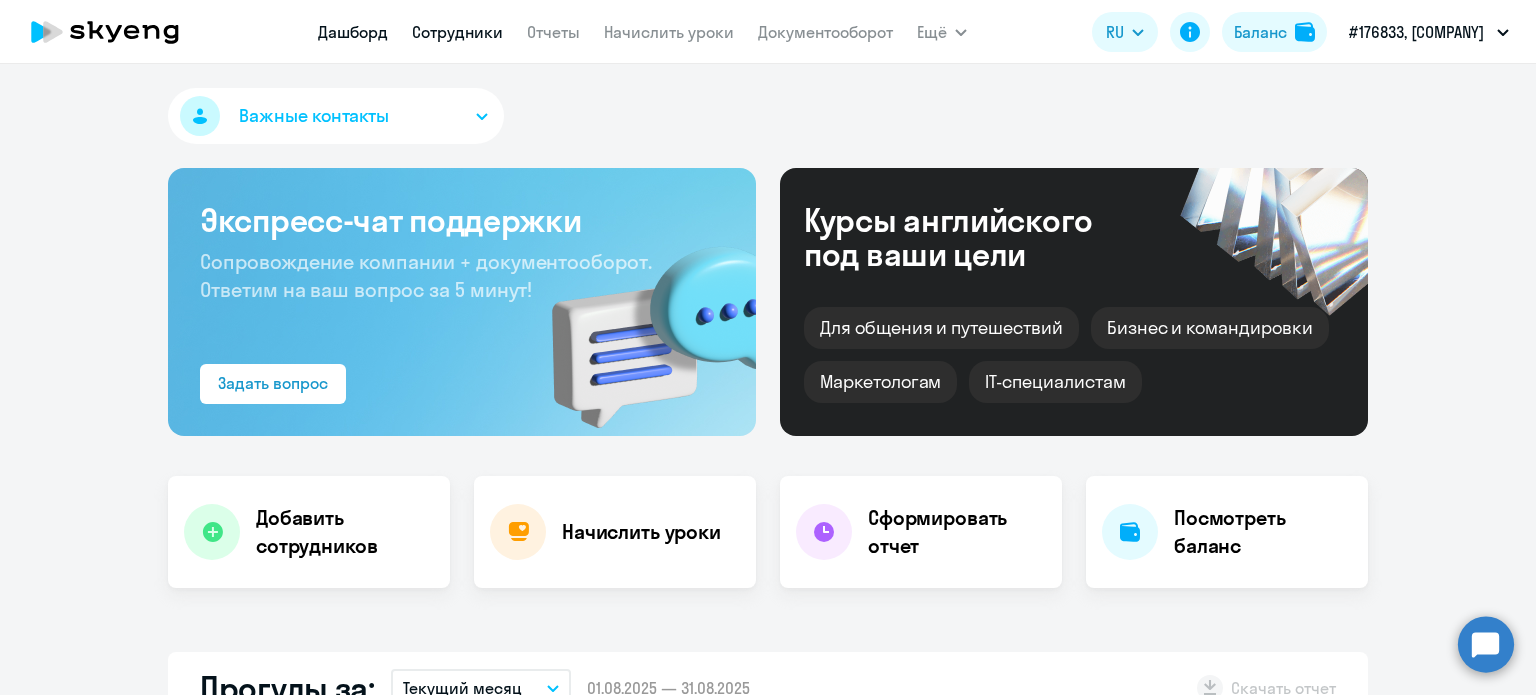 click on "Сотрудники" at bounding box center (457, 32) 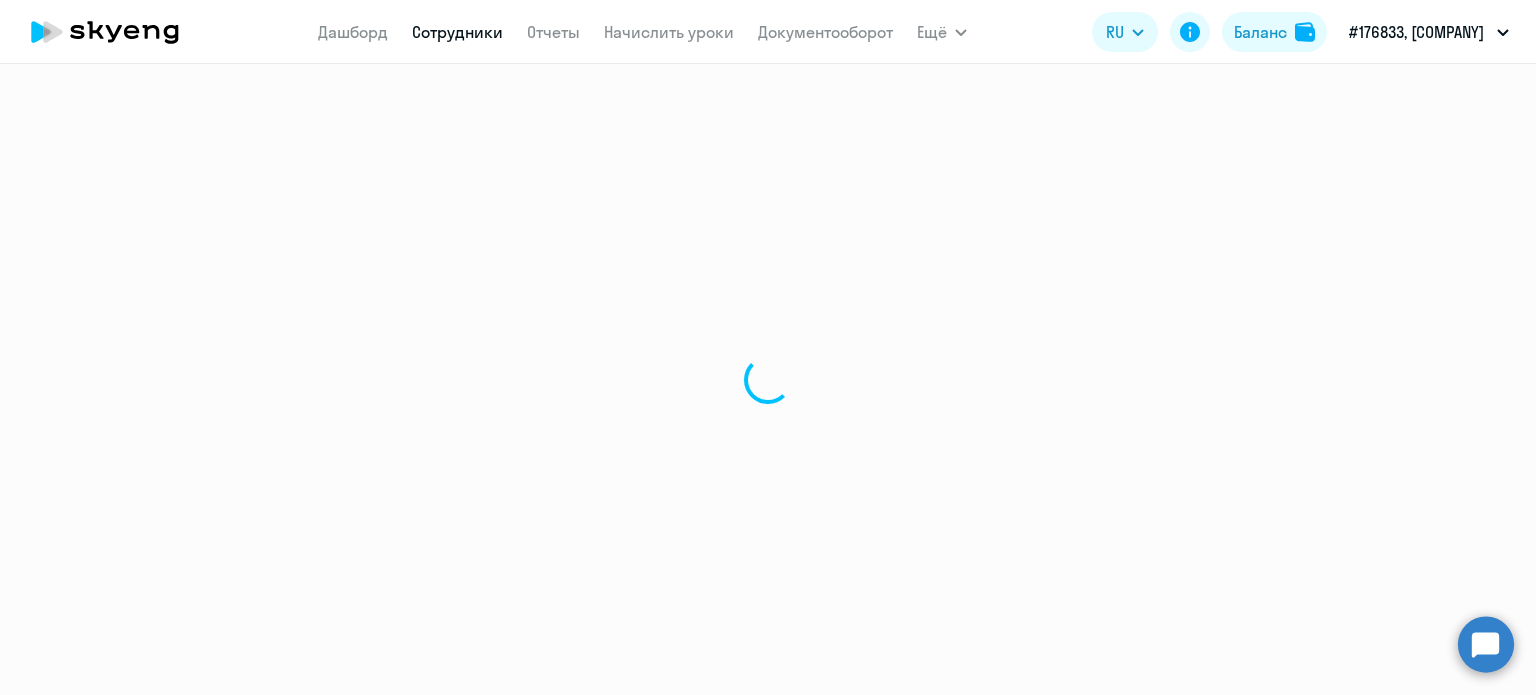 select on "30" 